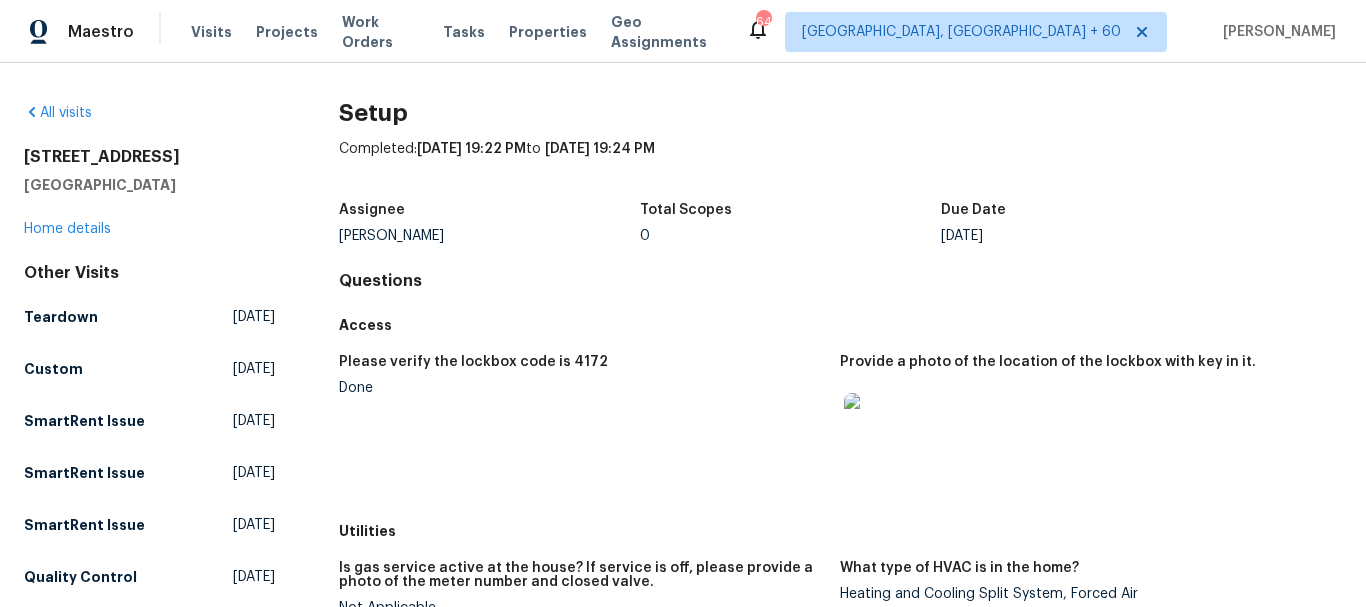 scroll, scrollTop: 0, scrollLeft: 0, axis: both 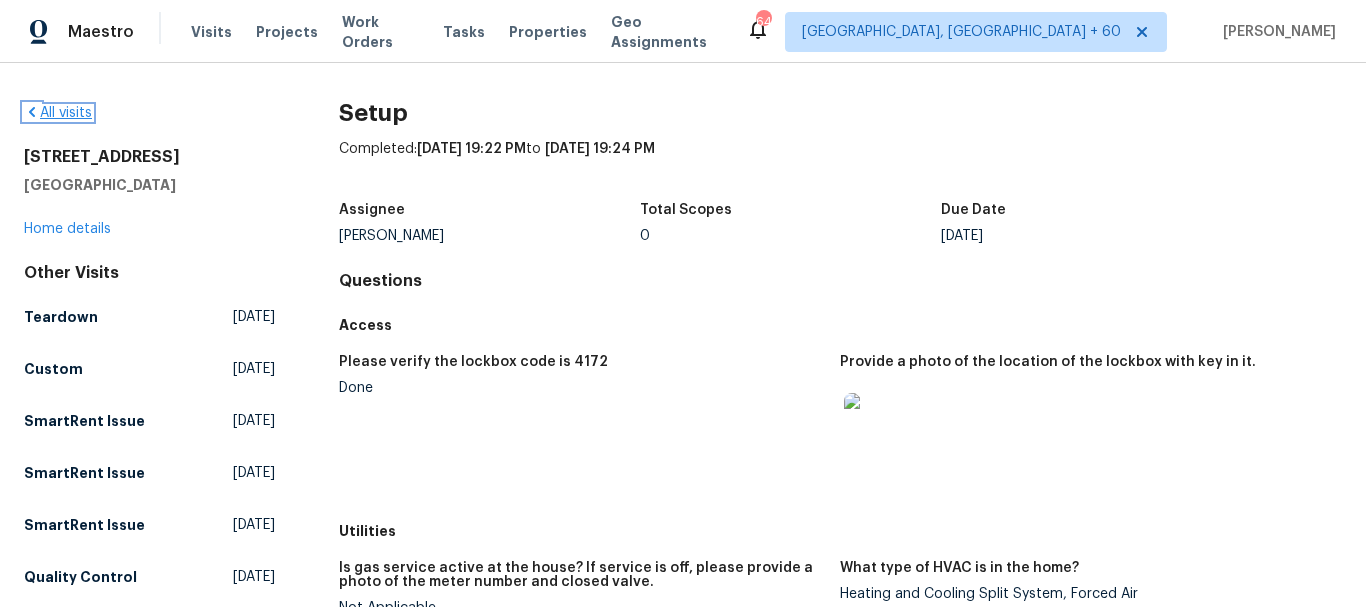 click 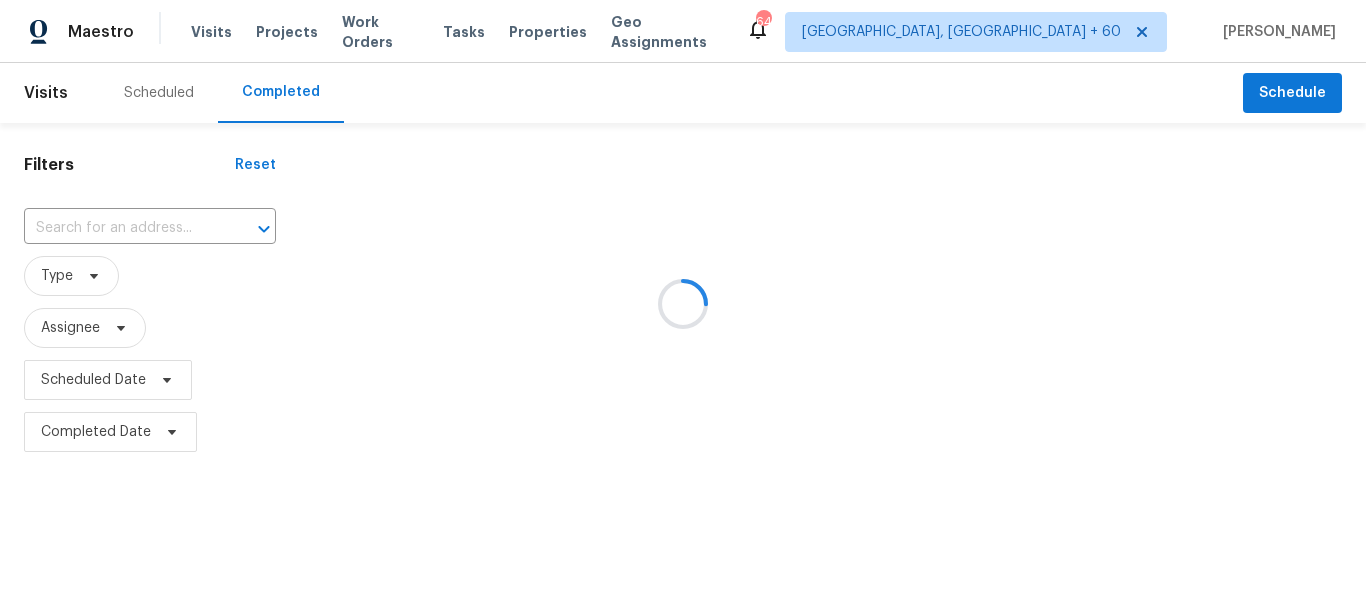 click at bounding box center (683, 303) 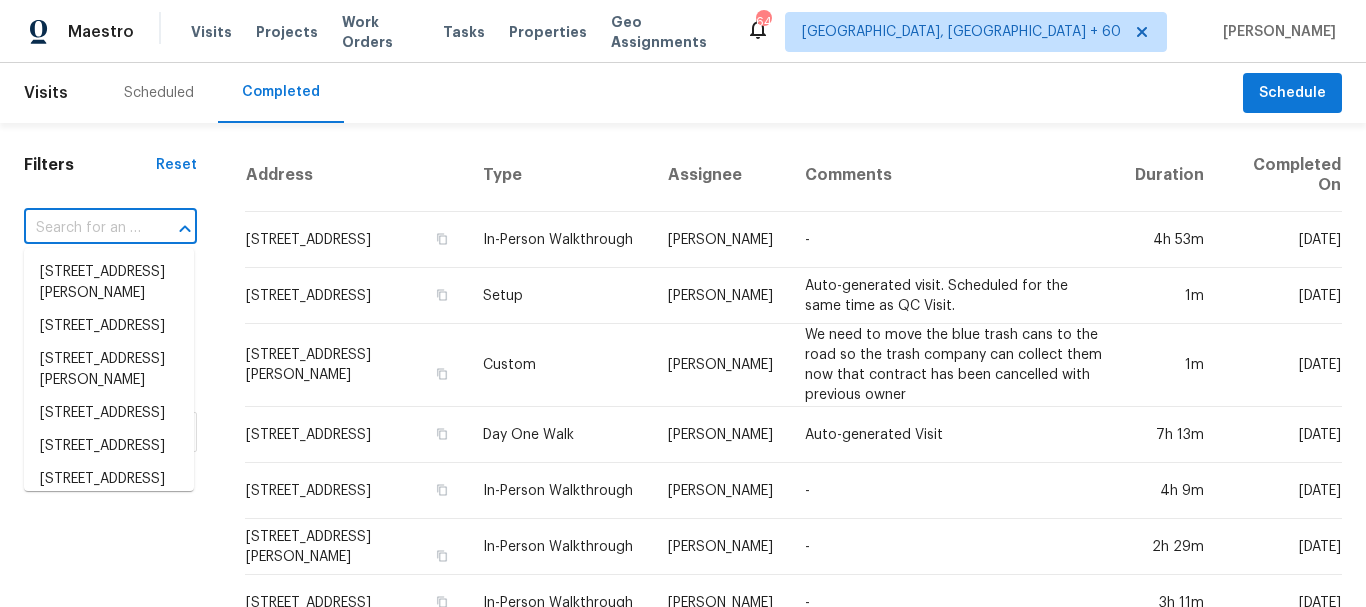 click at bounding box center [82, 228] 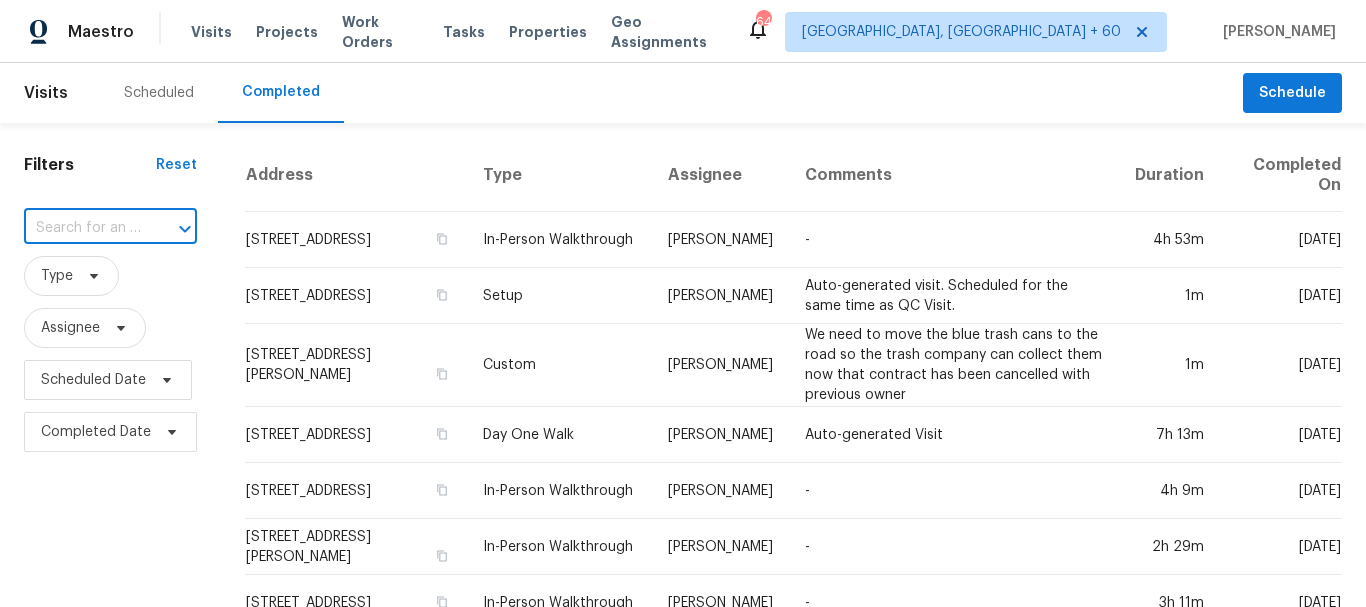 paste on "[STREET_ADDRESS]" 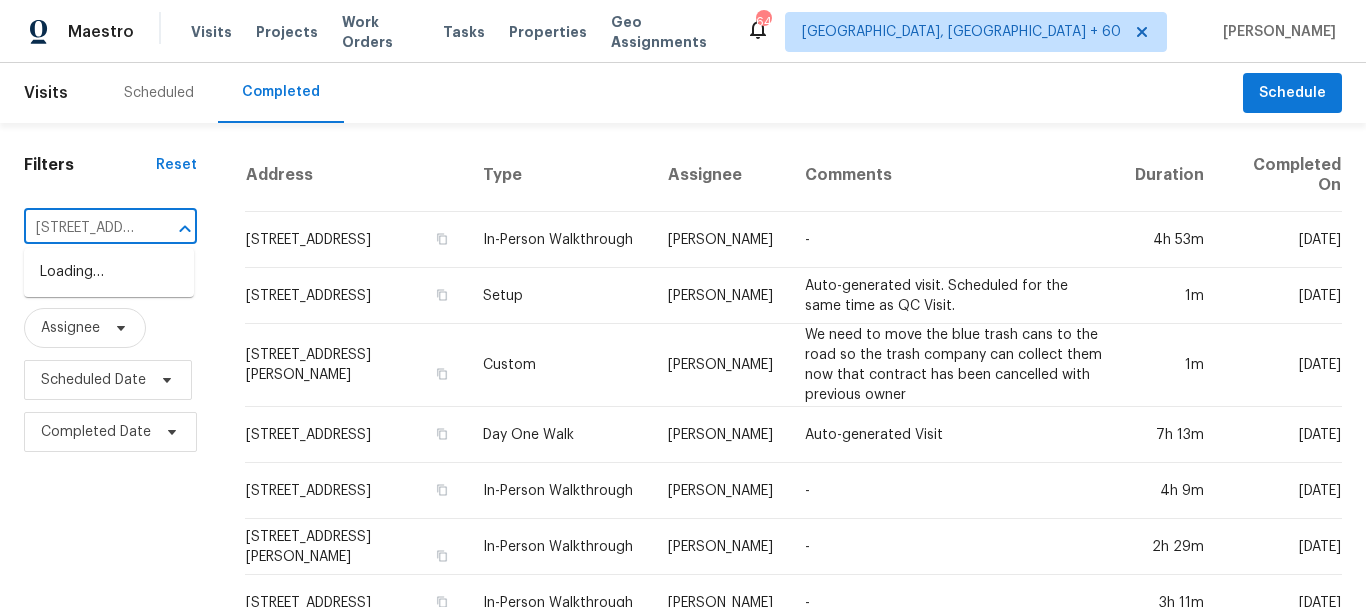 scroll, scrollTop: 0, scrollLeft: 174, axis: horizontal 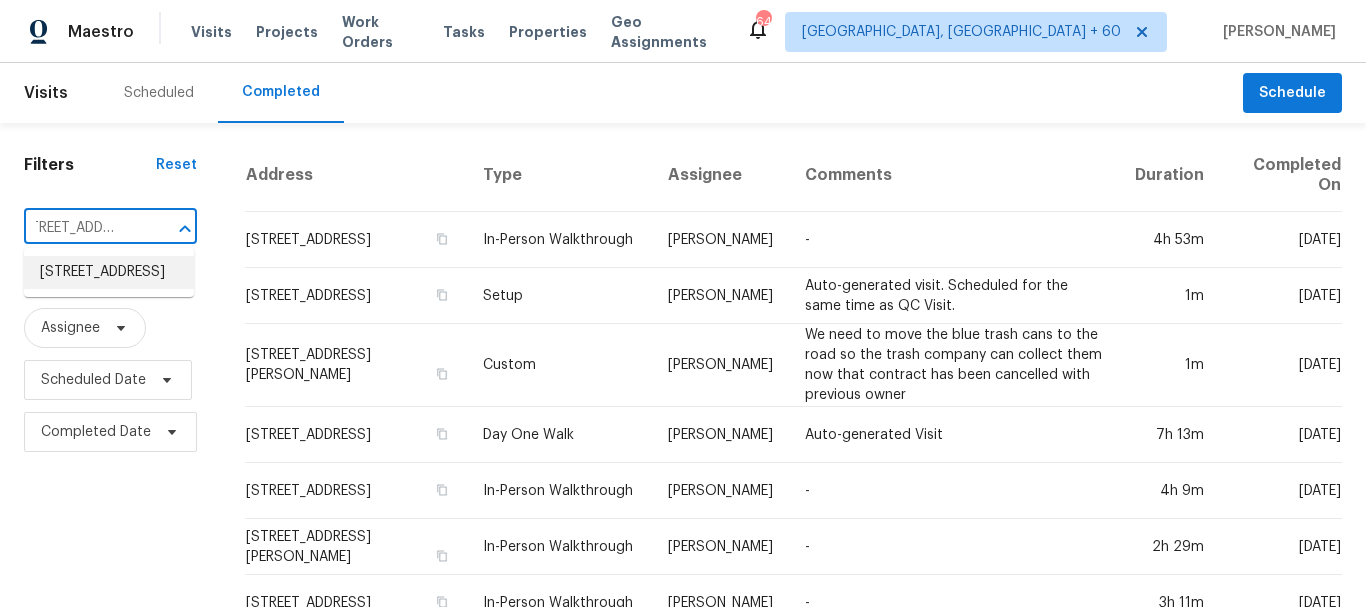 click on "[STREET_ADDRESS]" at bounding box center (109, 272) 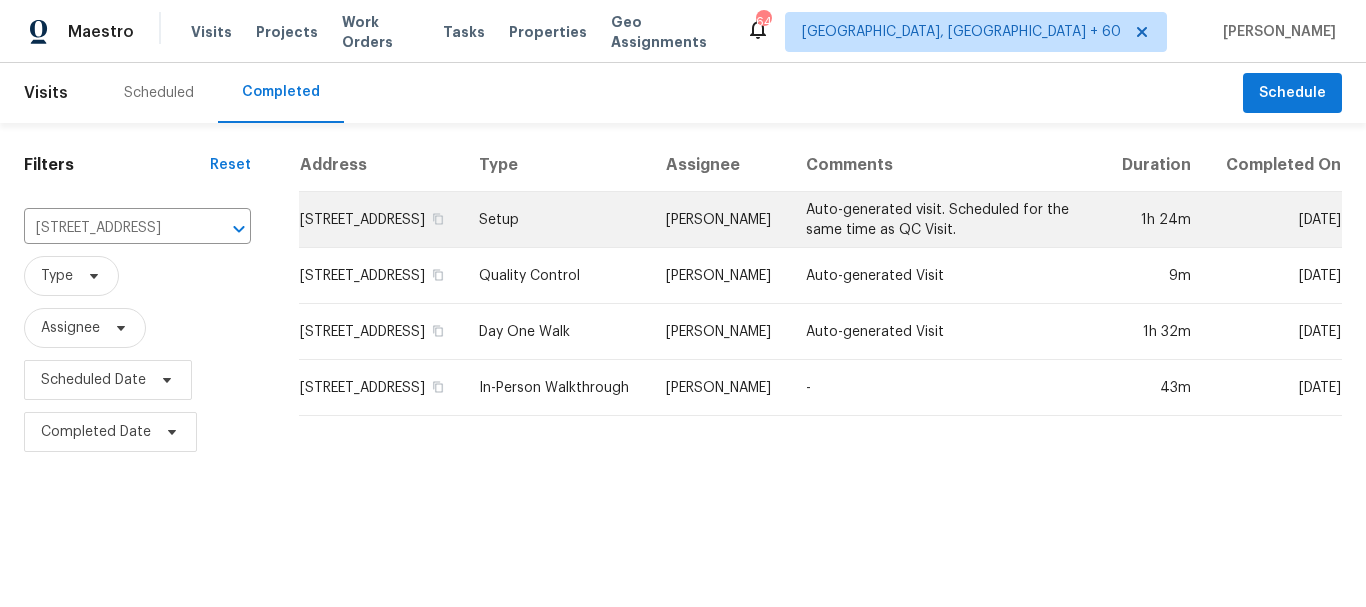 click on "Setup" at bounding box center [556, 220] 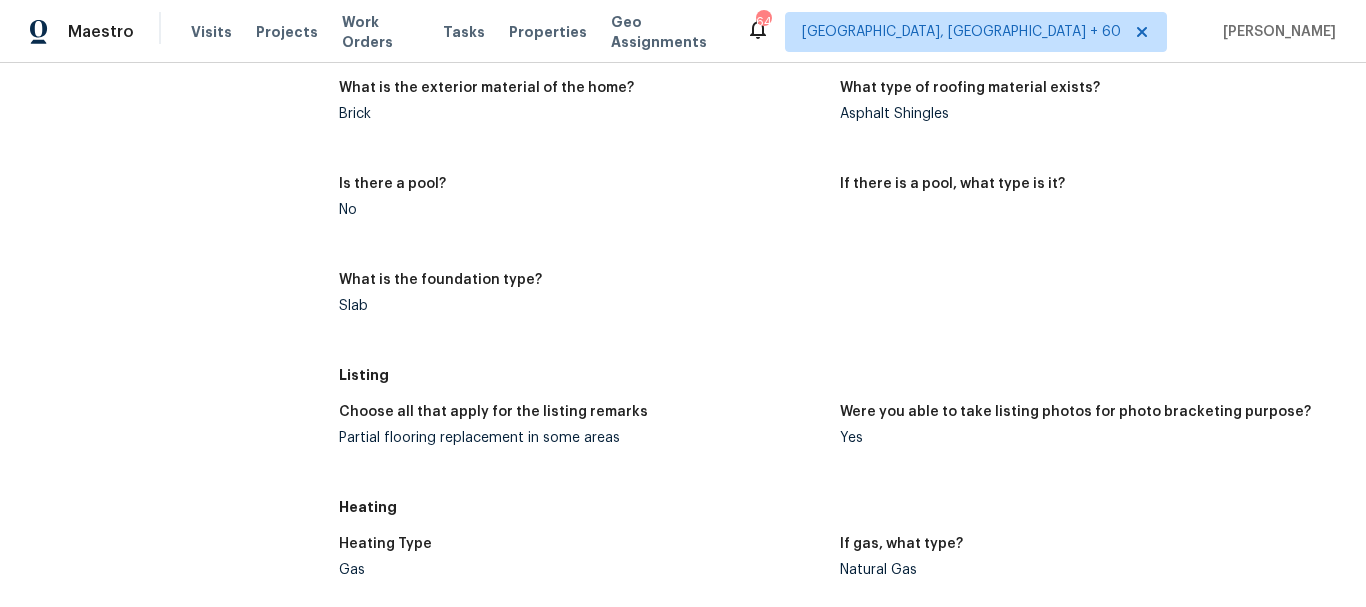 scroll, scrollTop: 1100, scrollLeft: 0, axis: vertical 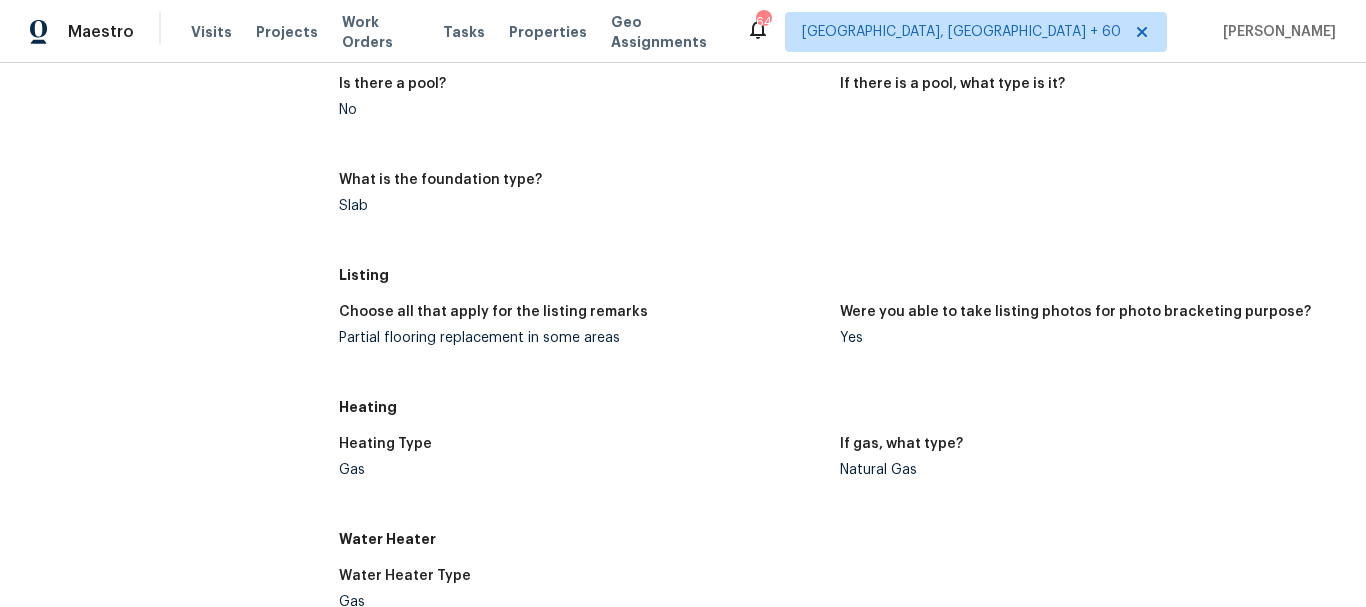 click on "Partial flooring replacement in some areas" at bounding box center [582, 338] 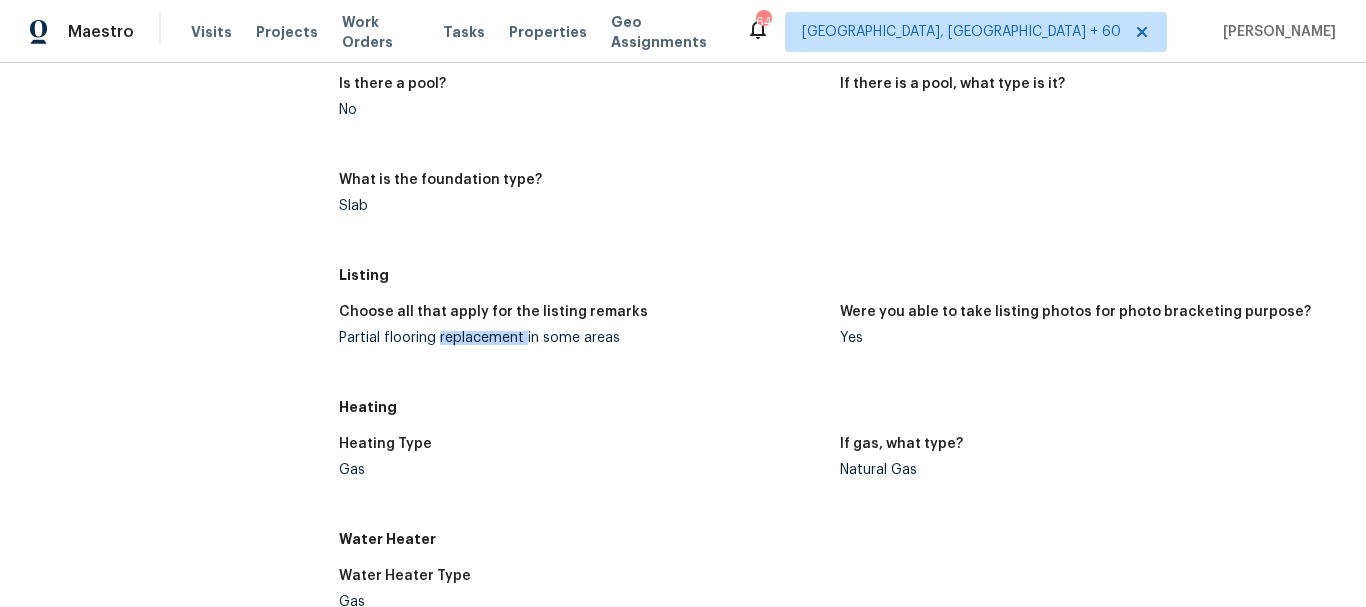click on "Partial flooring replacement in some areas" at bounding box center [582, 338] 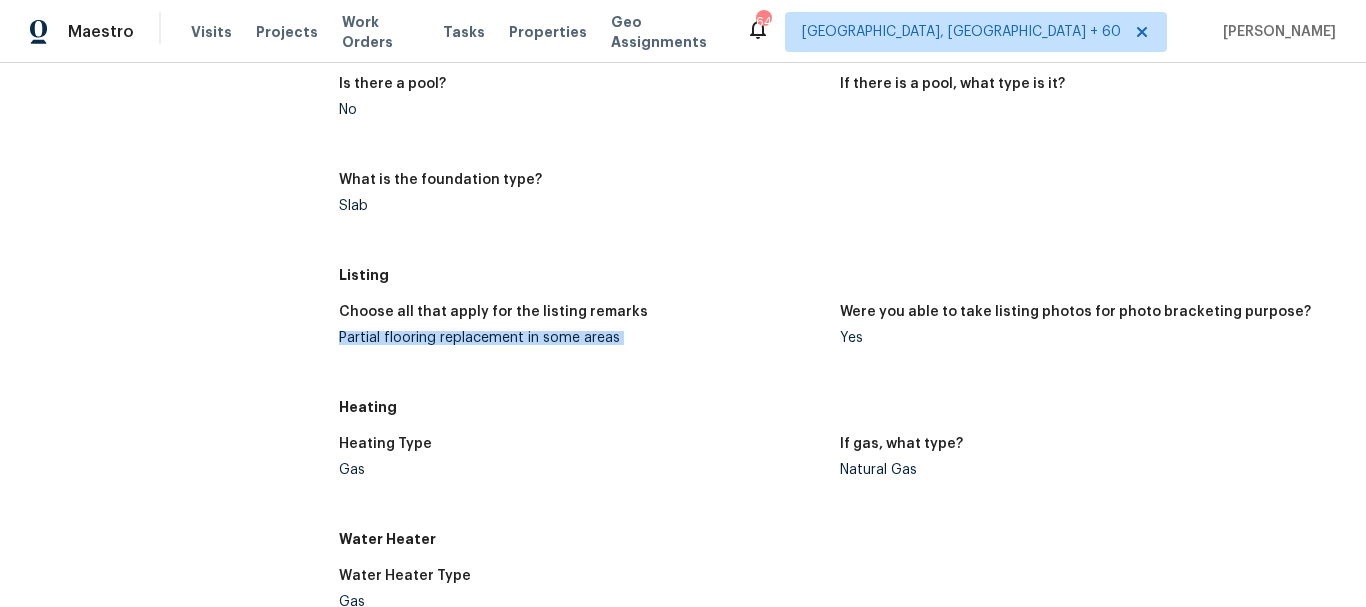 click on "Partial flooring replacement in some areas" at bounding box center (582, 338) 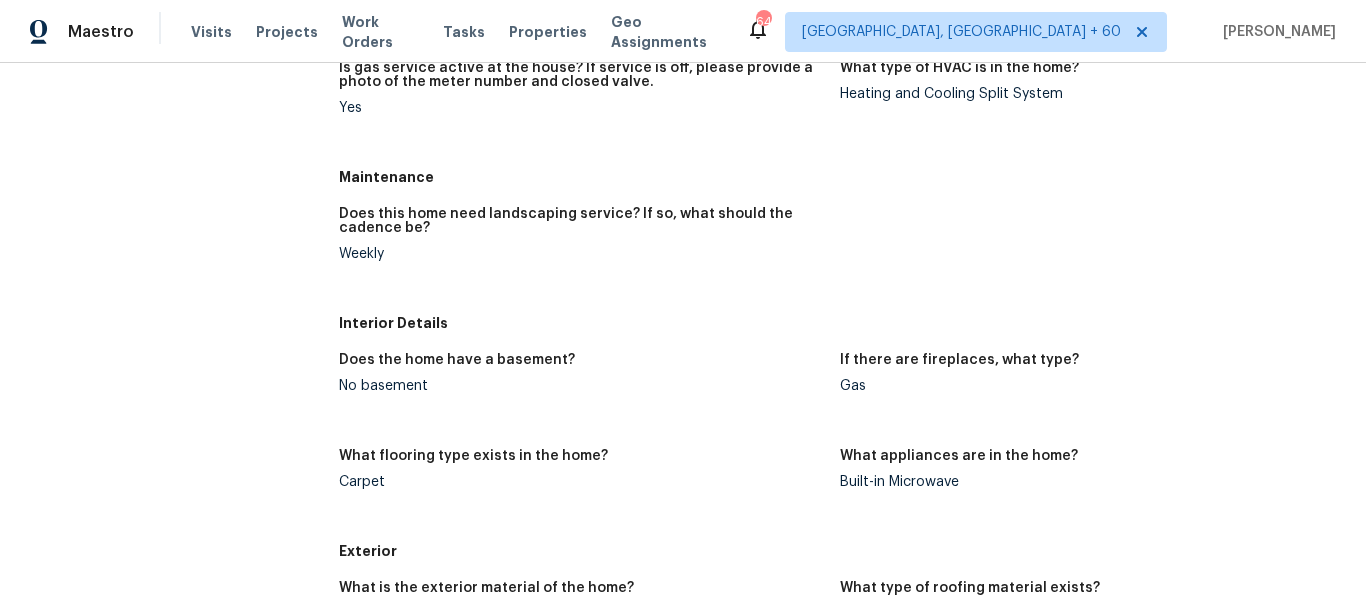 scroll, scrollTop: 0, scrollLeft: 0, axis: both 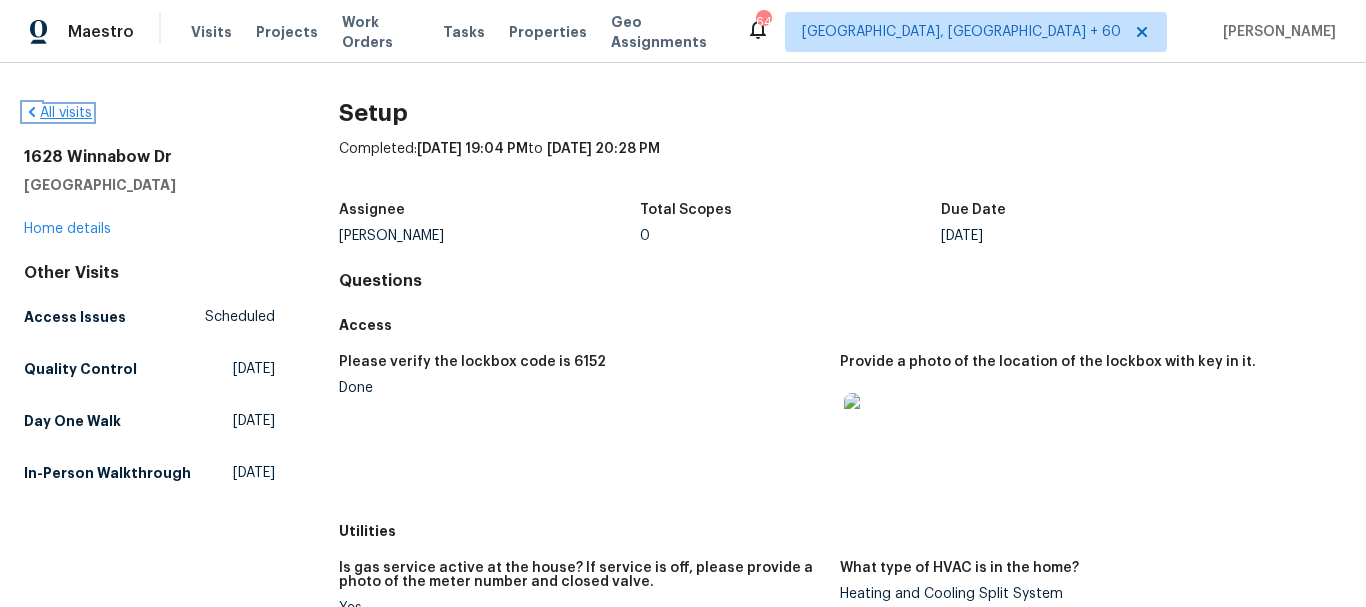 click 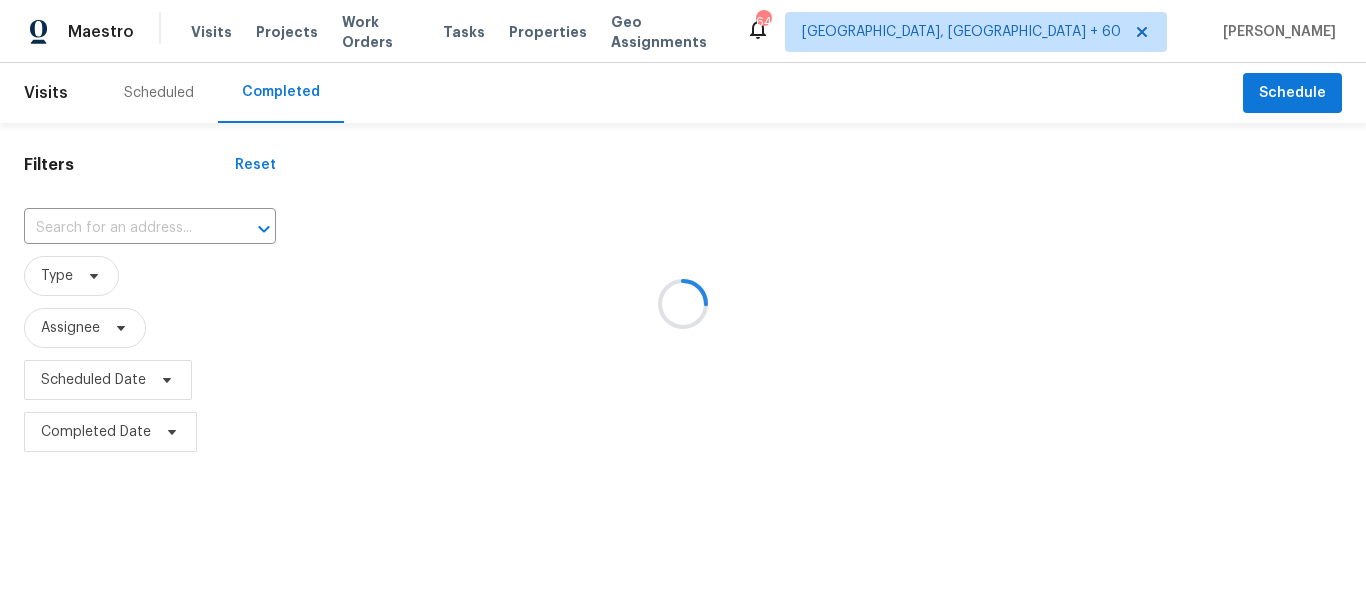 click at bounding box center (683, 303) 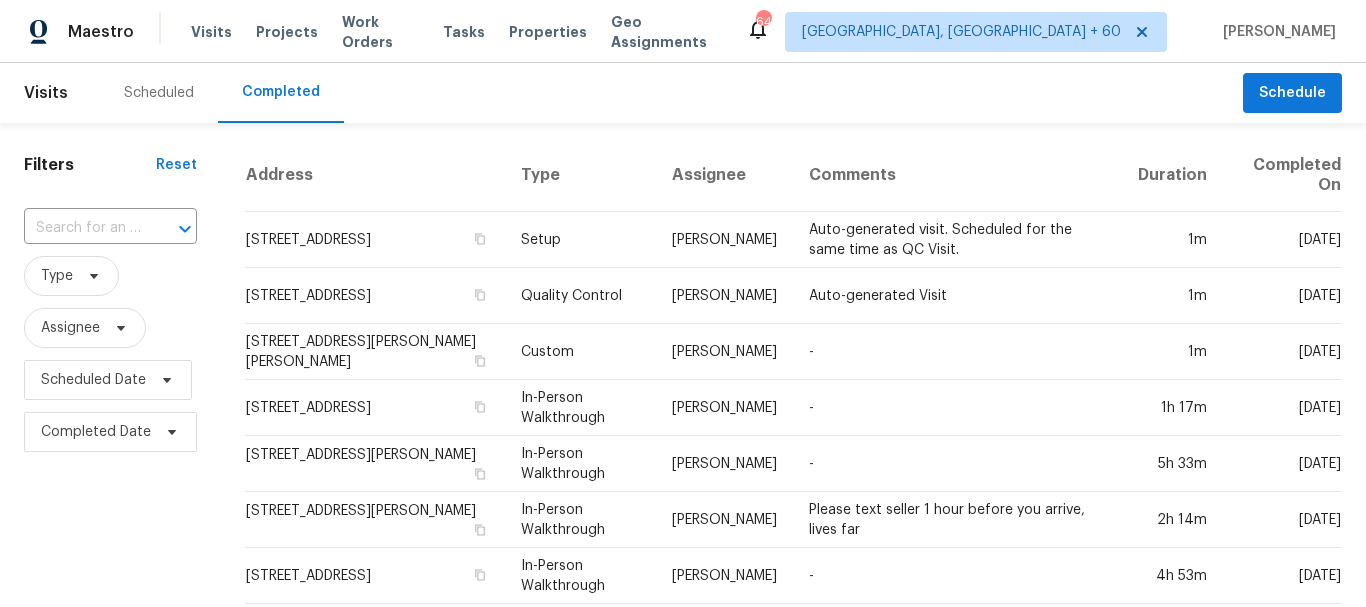 click at bounding box center [82, 228] 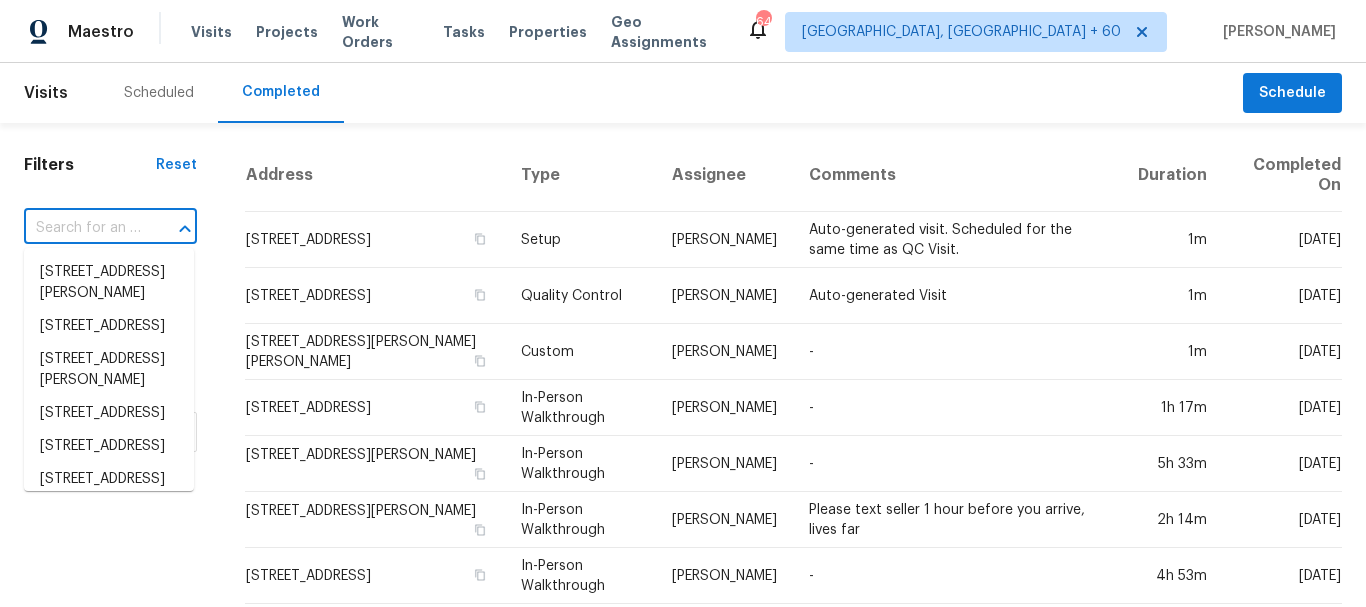 paste on "[STREET_ADDRESS][PERSON_NAME][PERSON_NAME]" 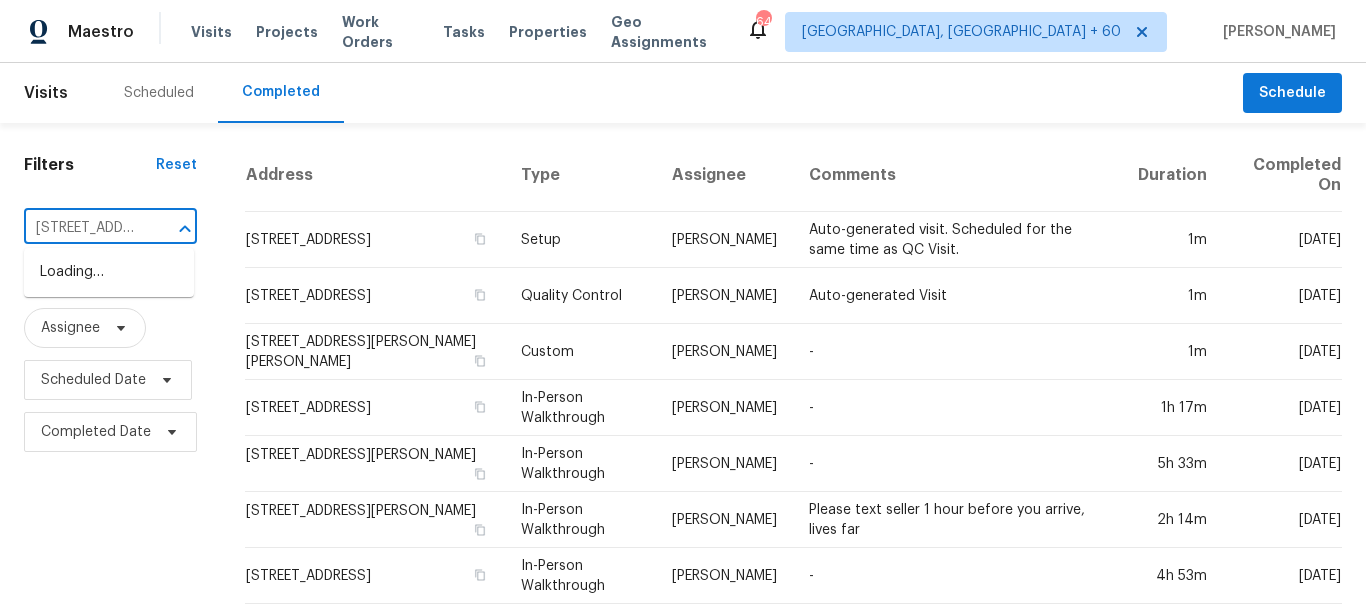 scroll, scrollTop: 0, scrollLeft: 128, axis: horizontal 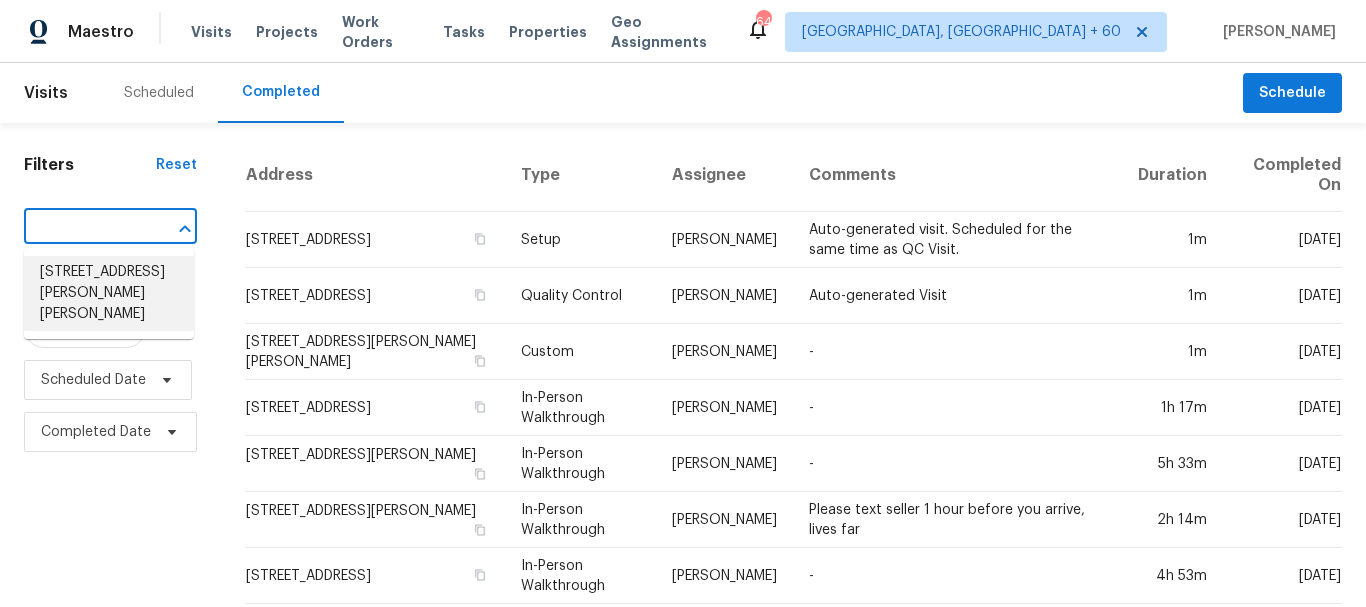 click on "[STREET_ADDRESS][PERSON_NAME][PERSON_NAME]" at bounding box center (109, 293) 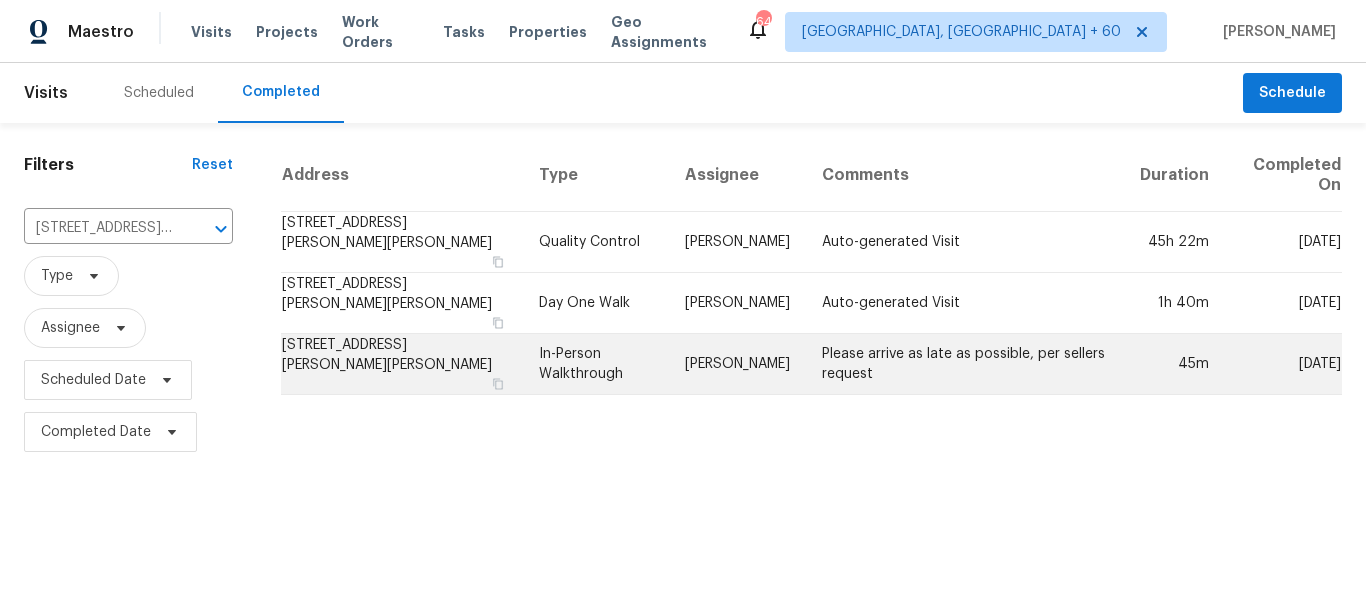 click on "In-Person Walkthrough" at bounding box center (595, 364) 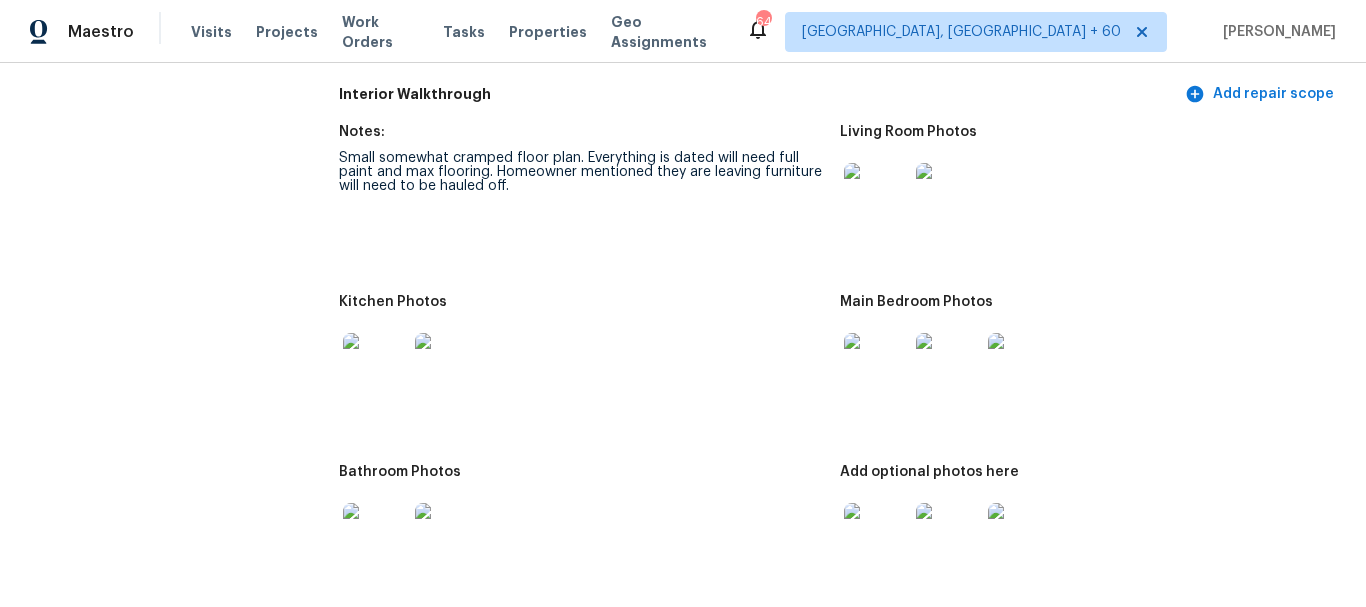 scroll, scrollTop: 2100, scrollLeft: 0, axis: vertical 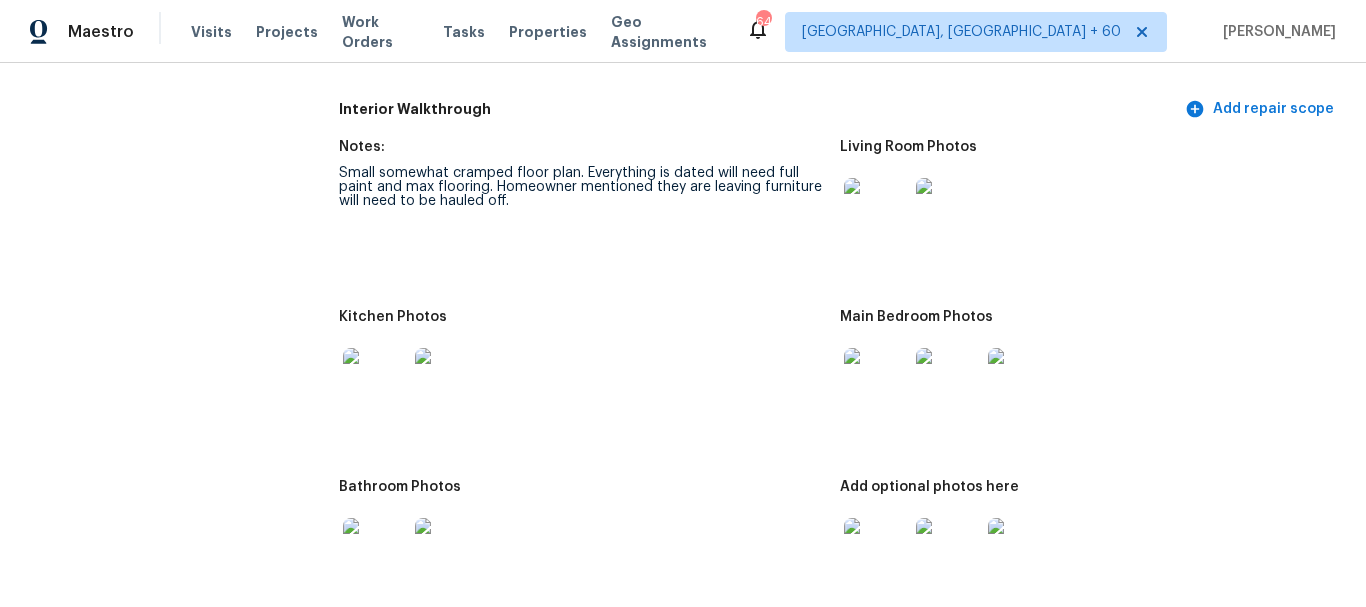 click at bounding box center (876, 210) 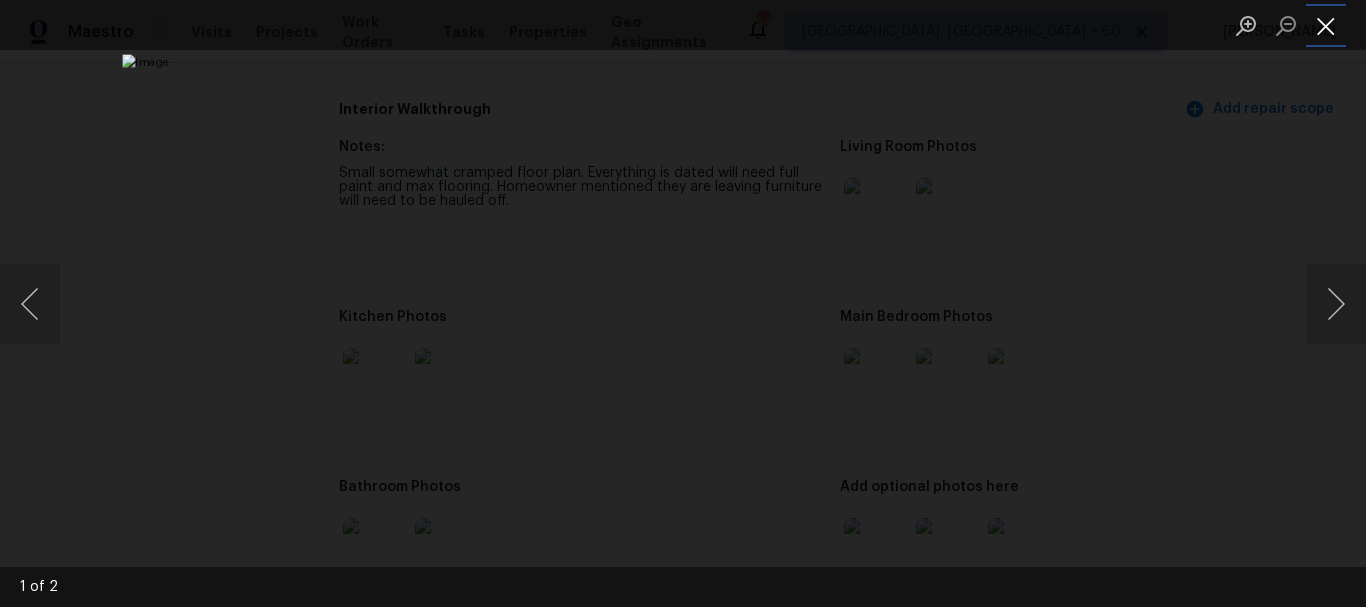 click at bounding box center [1326, 25] 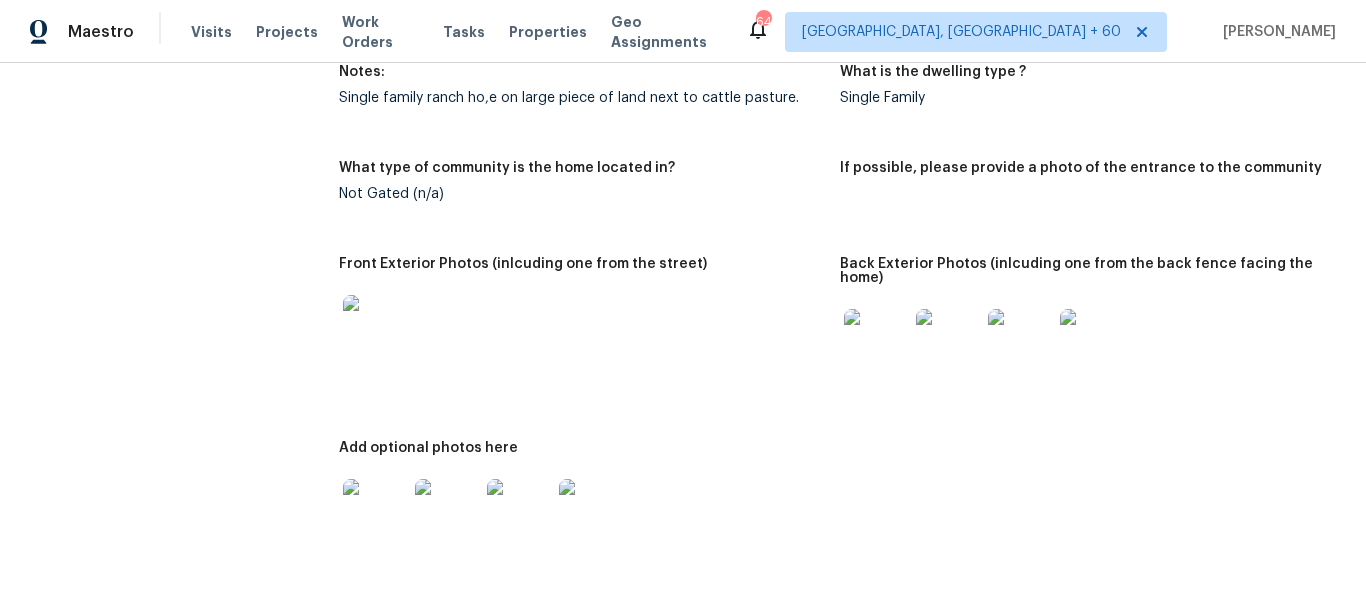 scroll, scrollTop: 800, scrollLeft: 0, axis: vertical 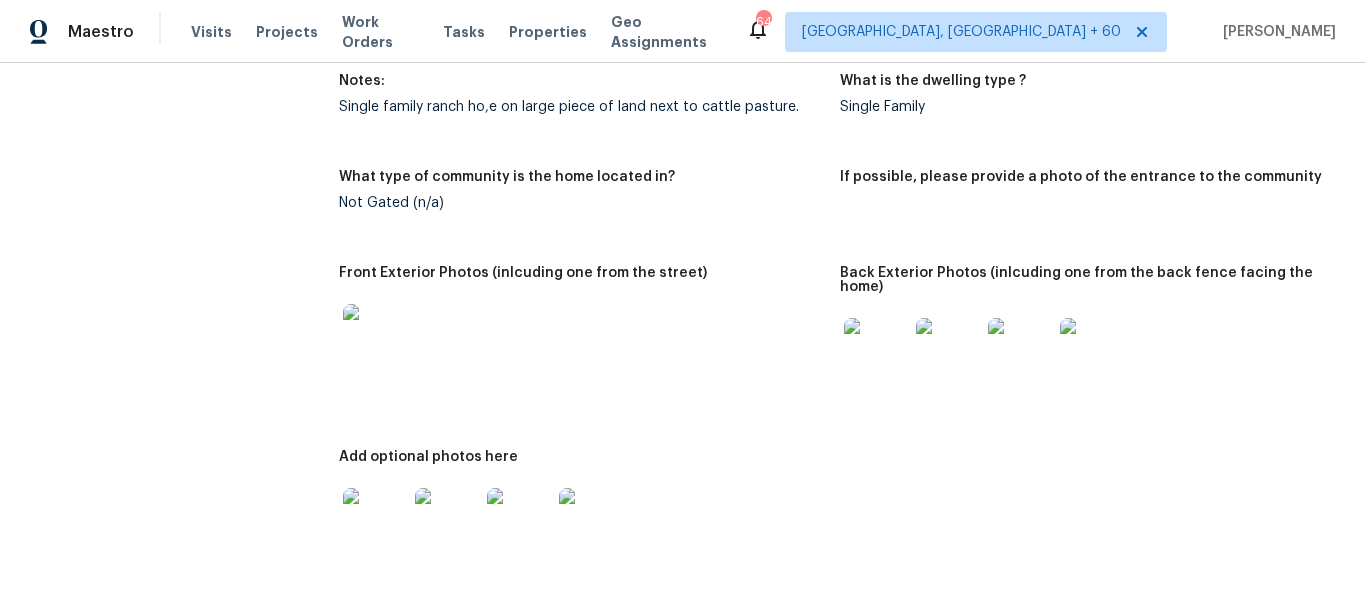 click at bounding box center (948, 350) 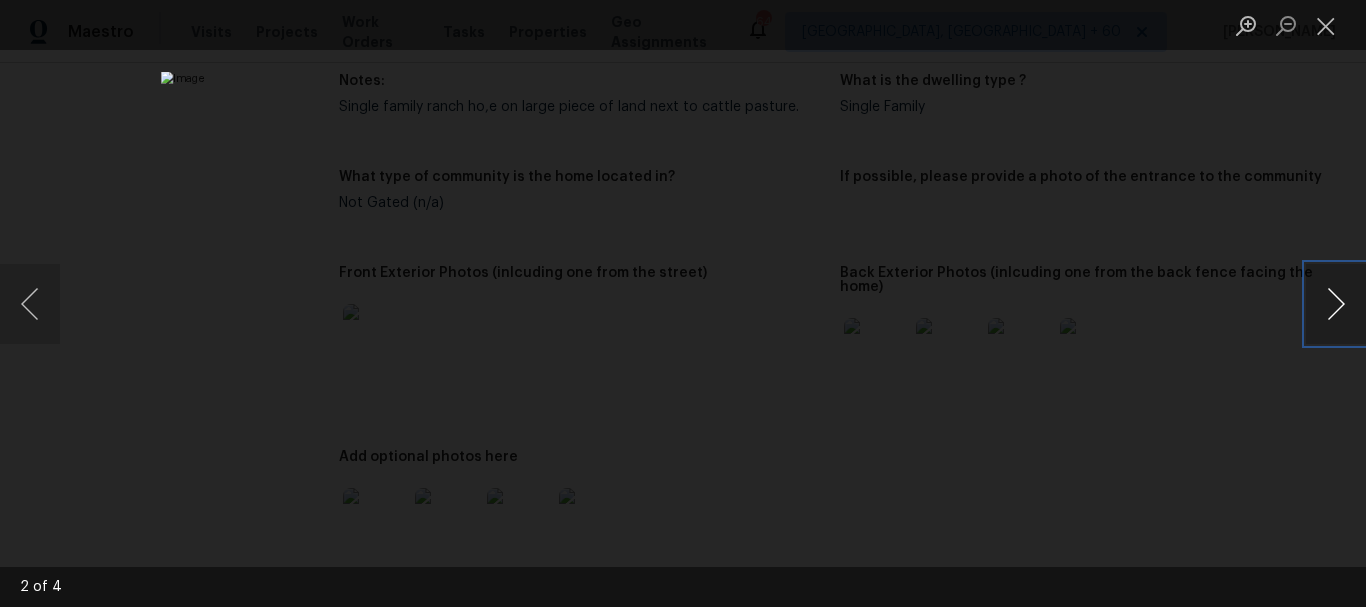 click at bounding box center (1336, 304) 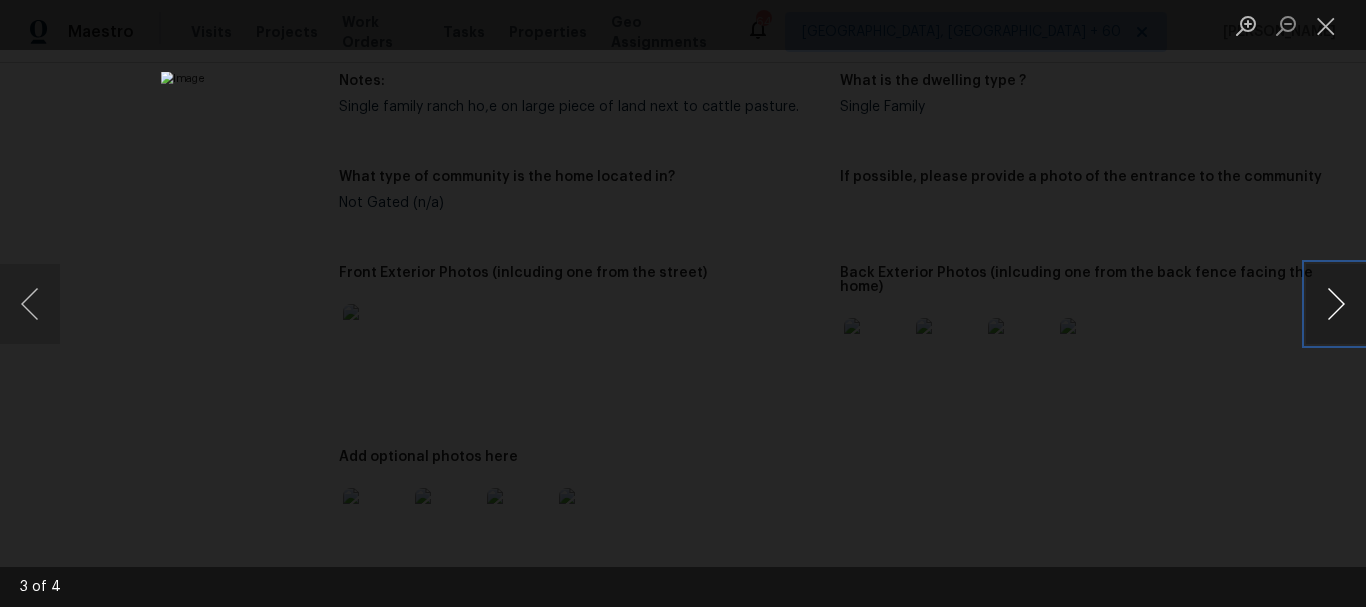 click at bounding box center [1336, 304] 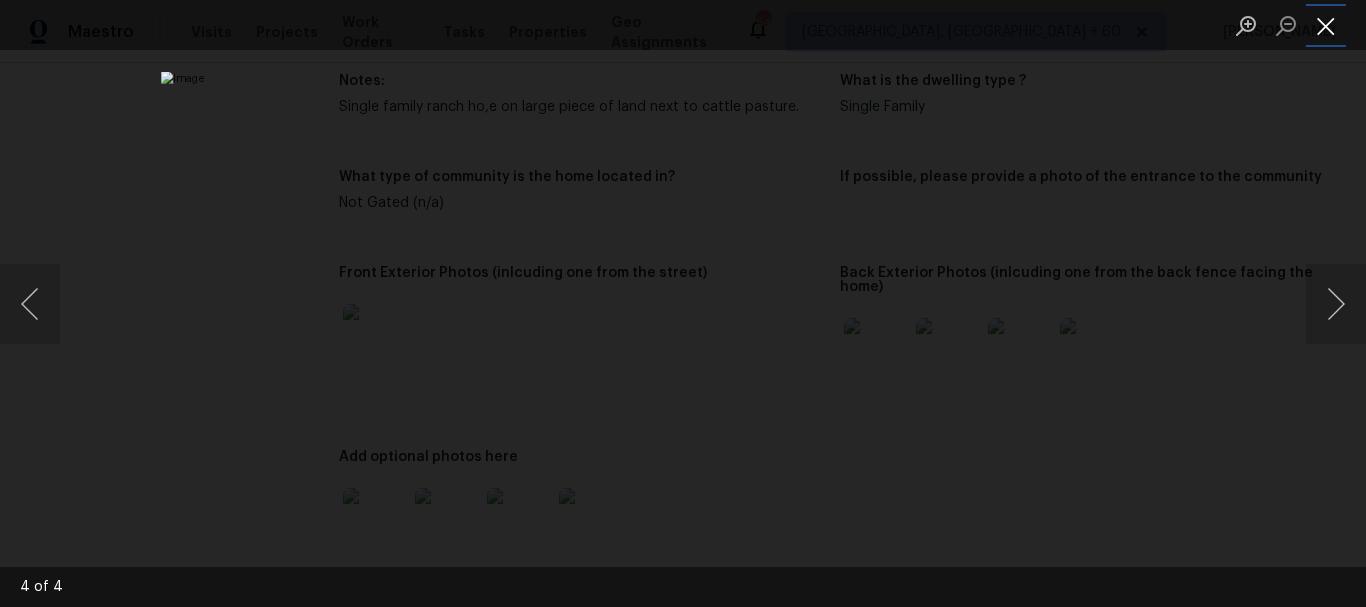 click at bounding box center (1326, 25) 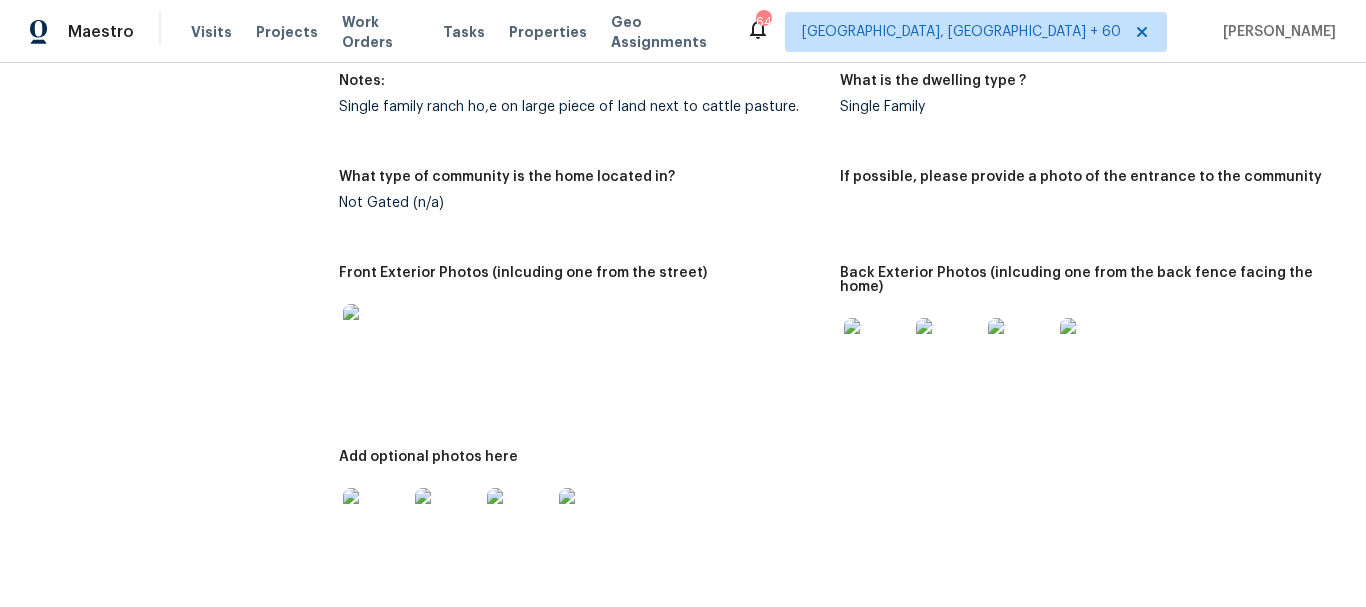 click at bounding box center (375, 336) 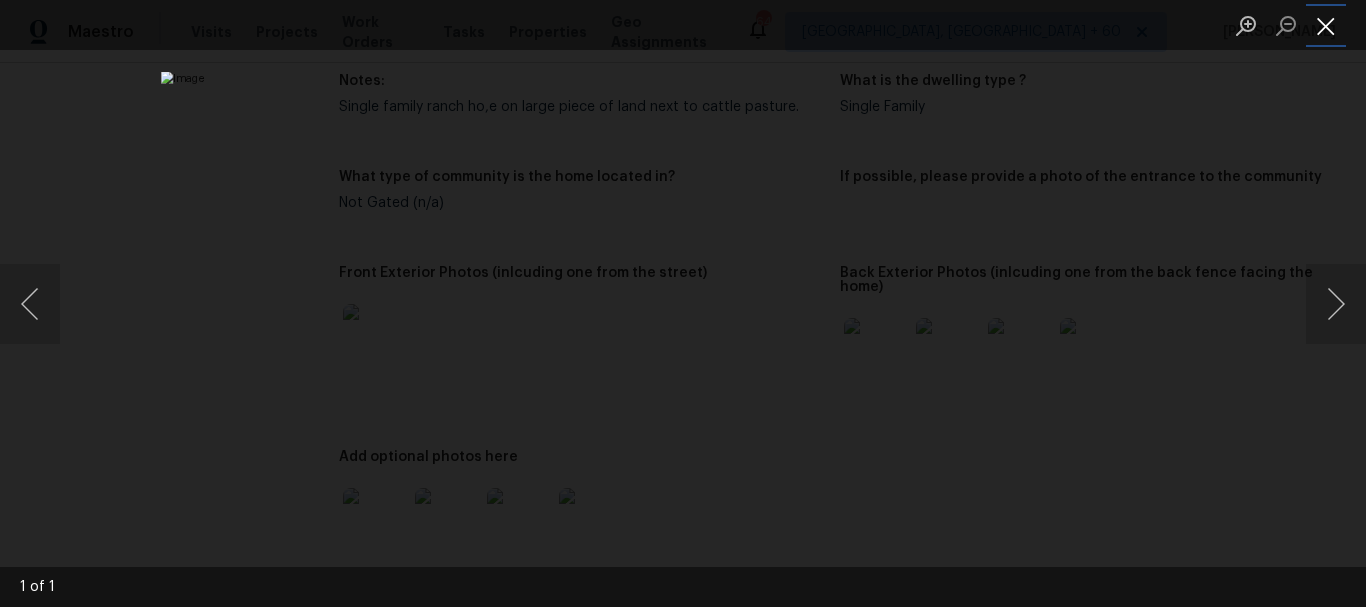 click at bounding box center [1326, 25] 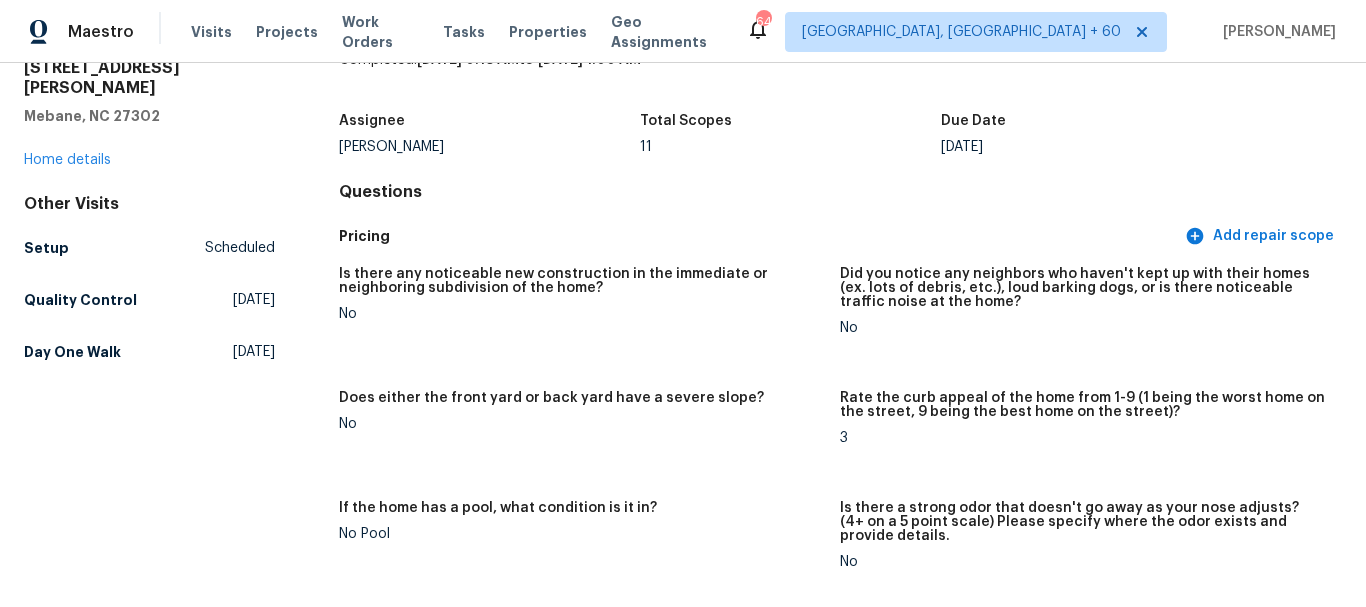 scroll, scrollTop: 0, scrollLeft: 0, axis: both 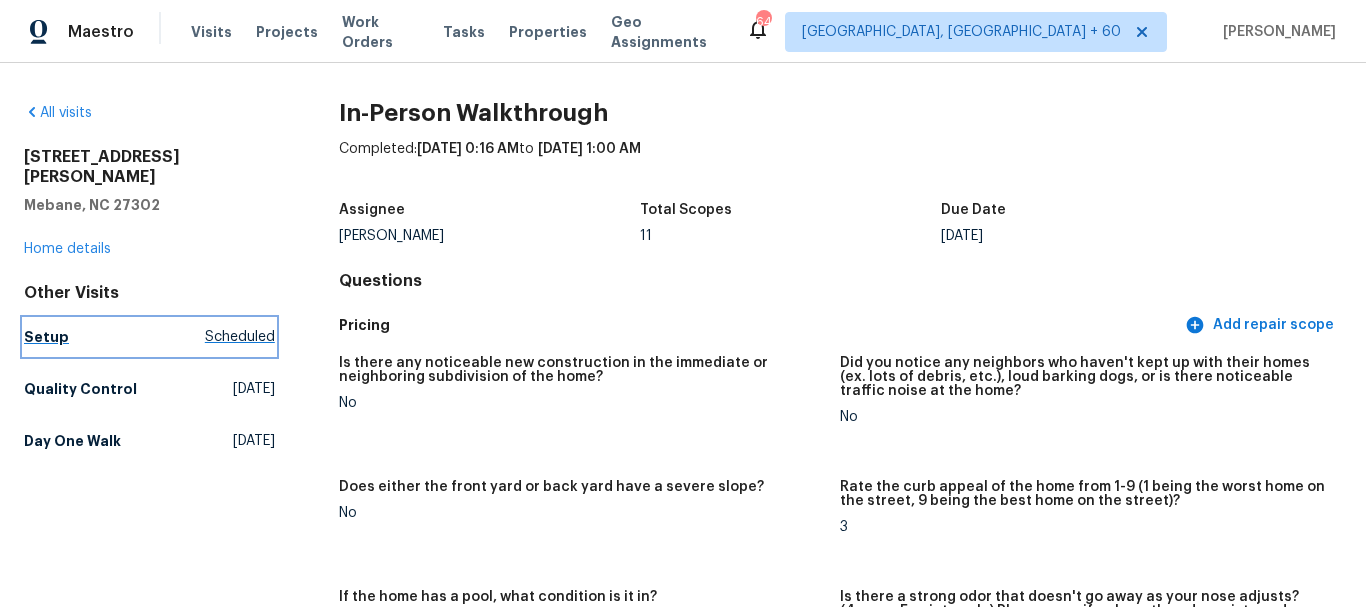 click on "Setup Scheduled" at bounding box center (149, 337) 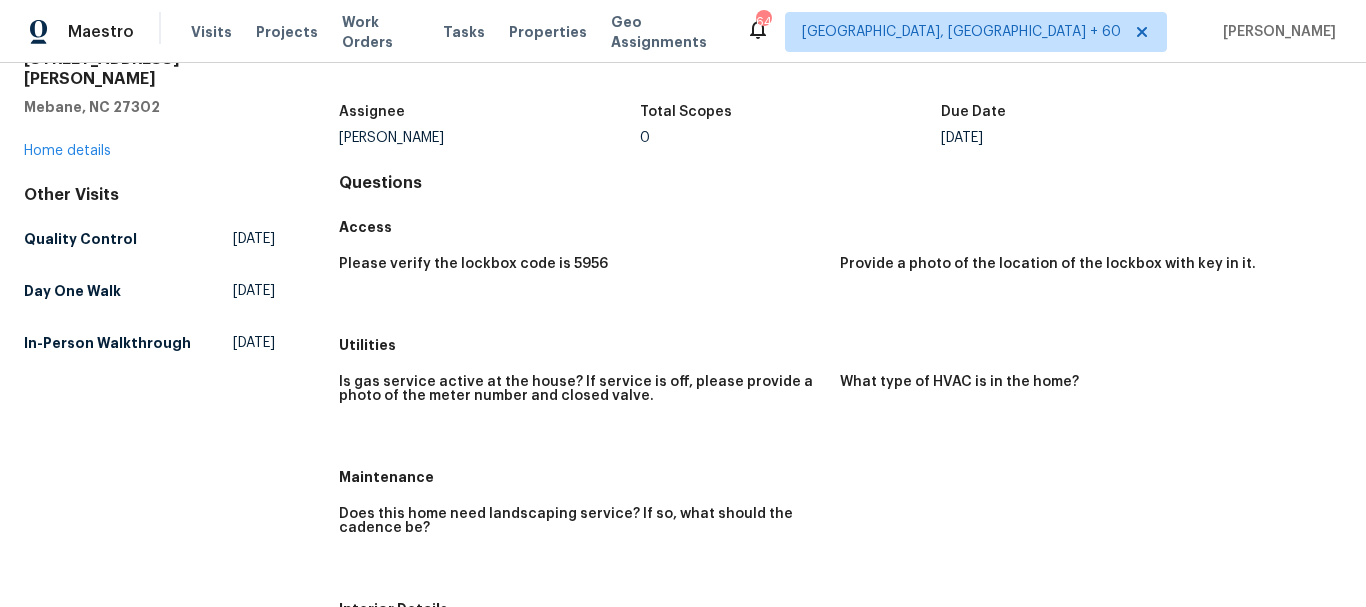 scroll, scrollTop: 0, scrollLeft: 0, axis: both 